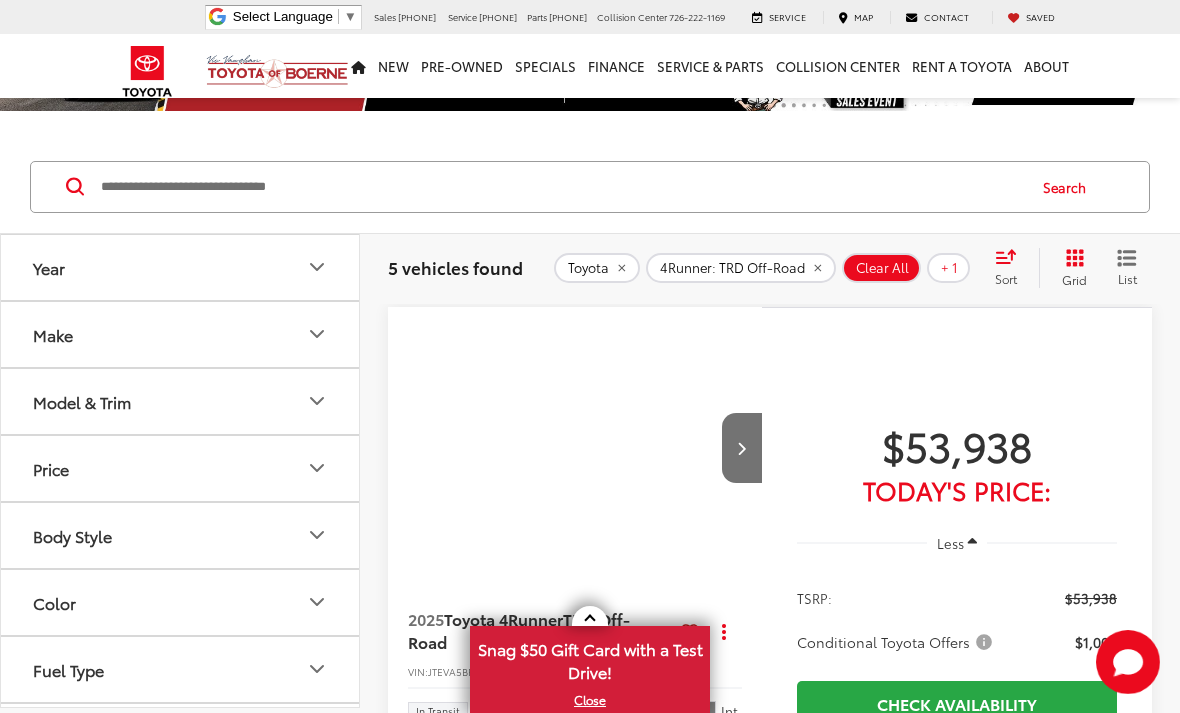 scroll, scrollTop: 0, scrollLeft: 0, axis: both 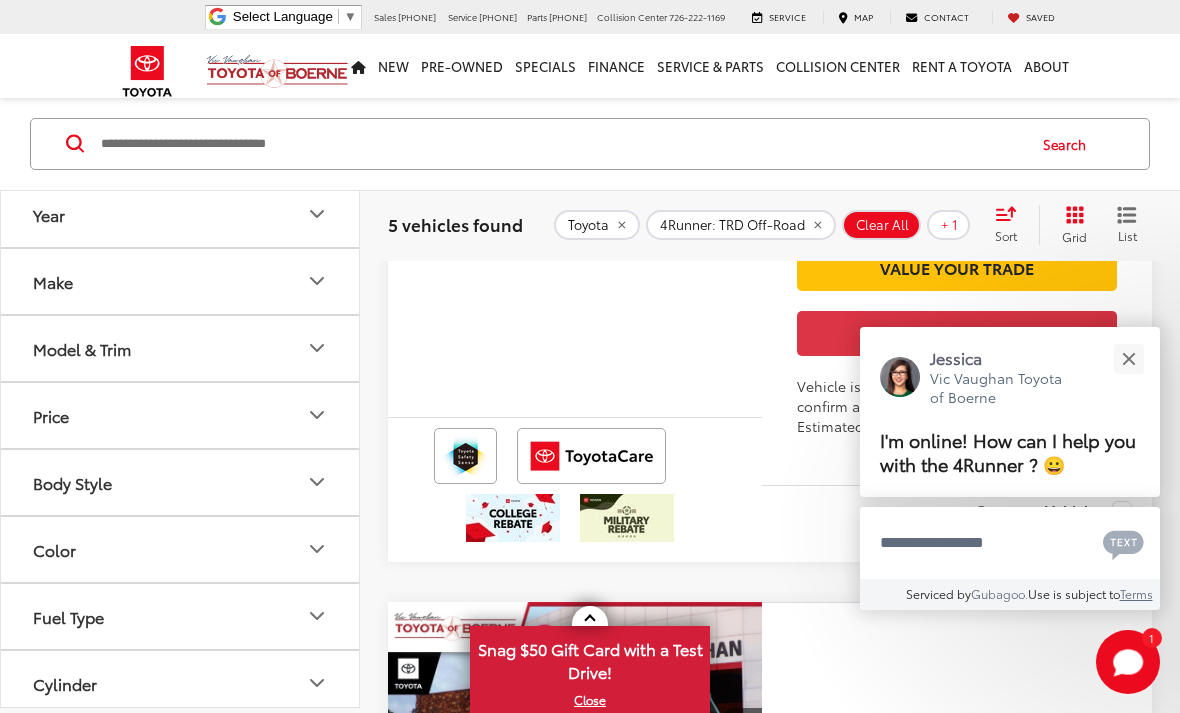 click at bounding box center (1128, 358) 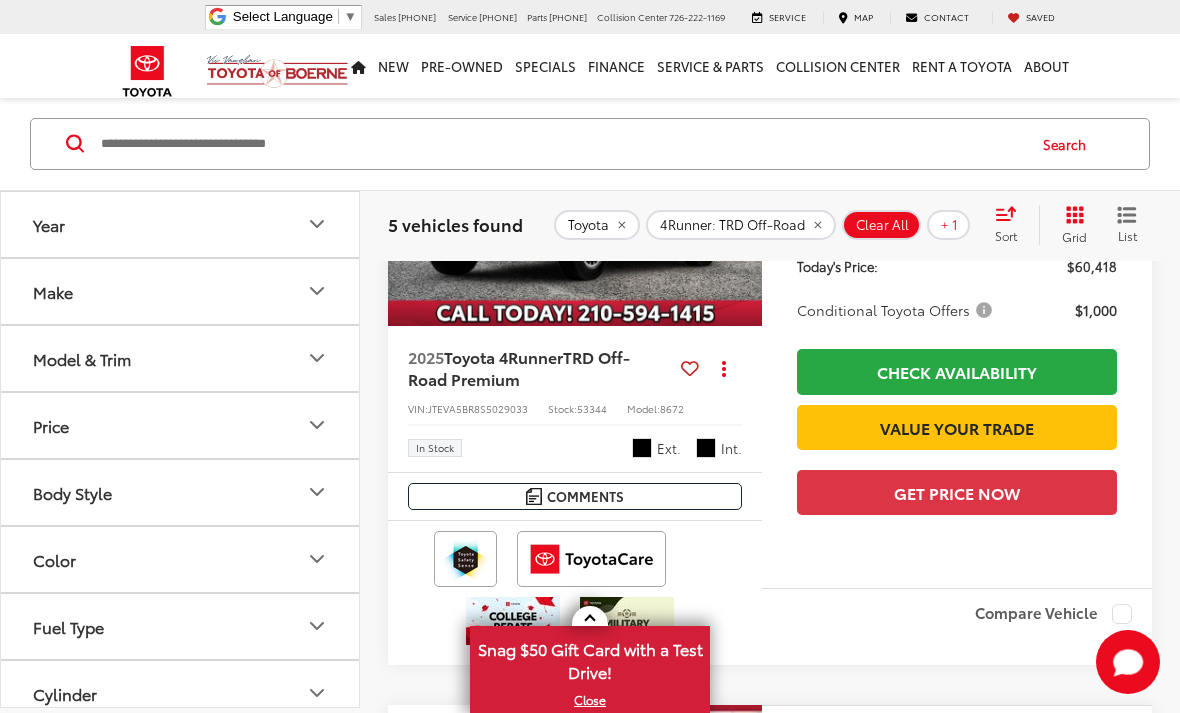 scroll, scrollTop: 2688, scrollLeft: 0, axis: vertical 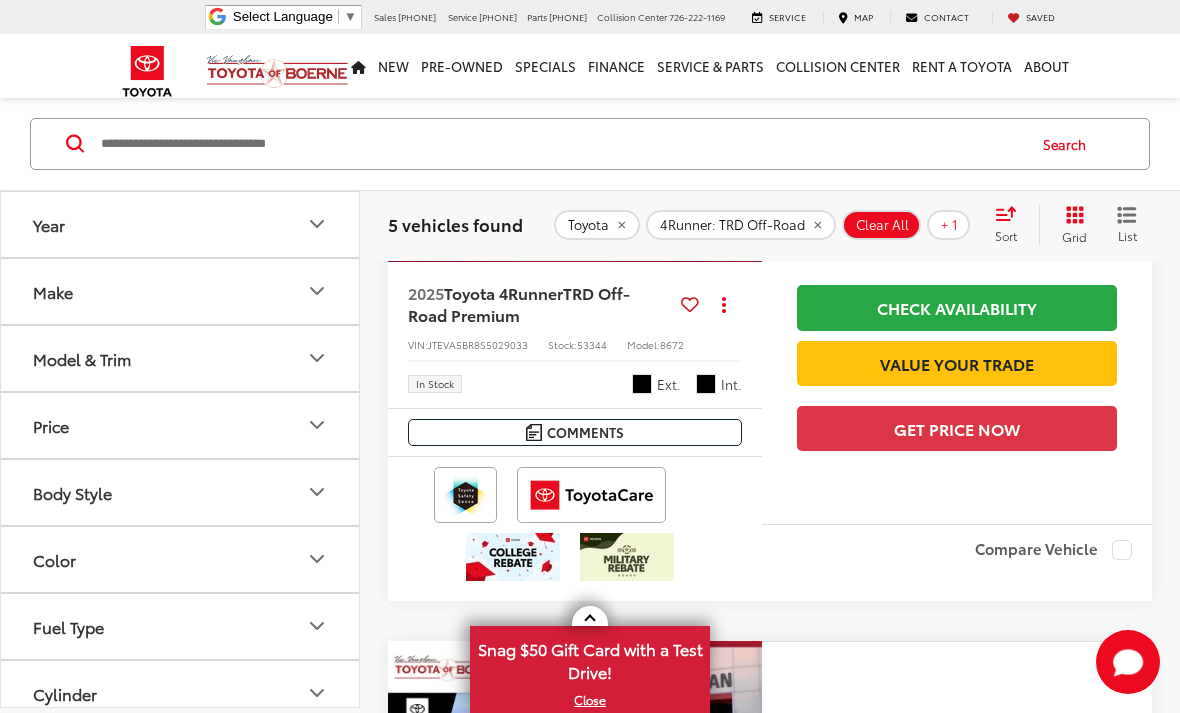 click 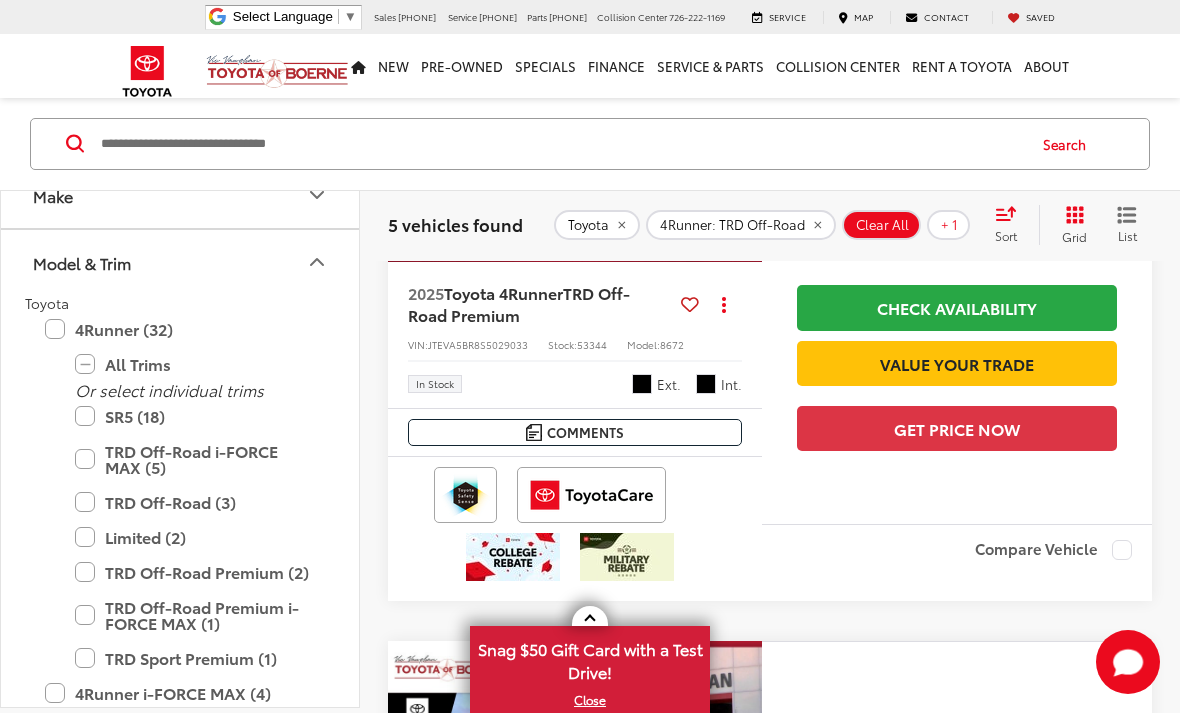 scroll, scrollTop: 100, scrollLeft: 0, axis: vertical 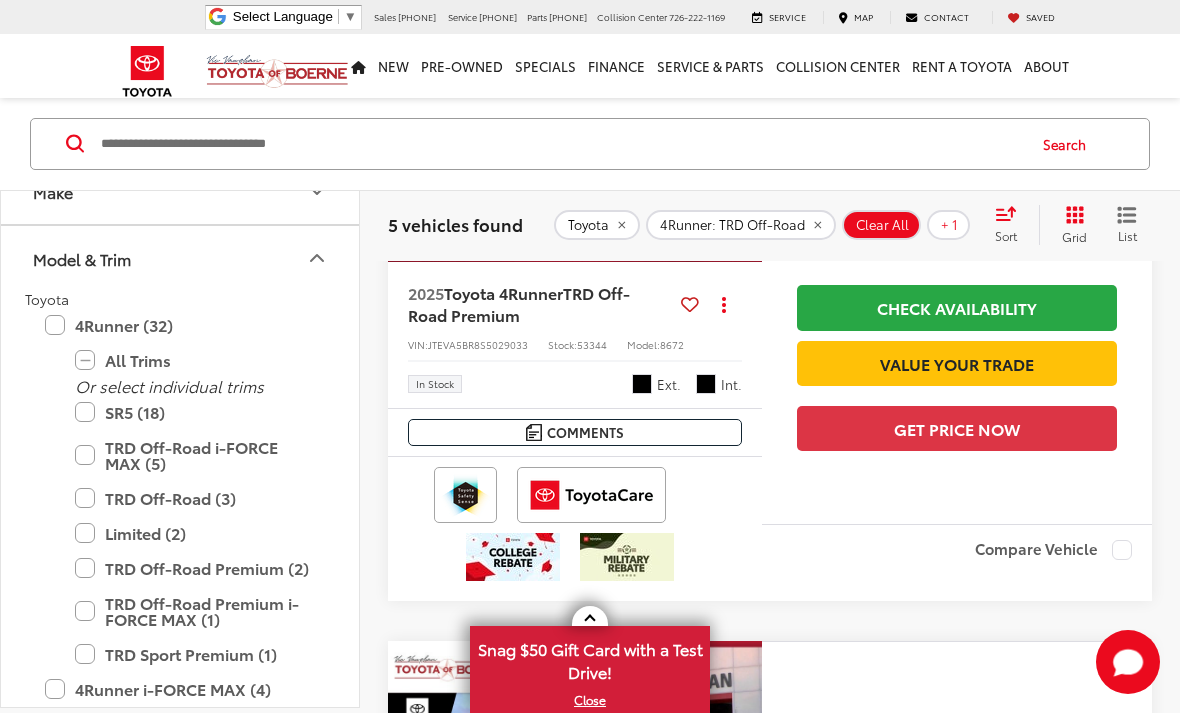 click on "4Runner (32)" at bounding box center (180, 325) 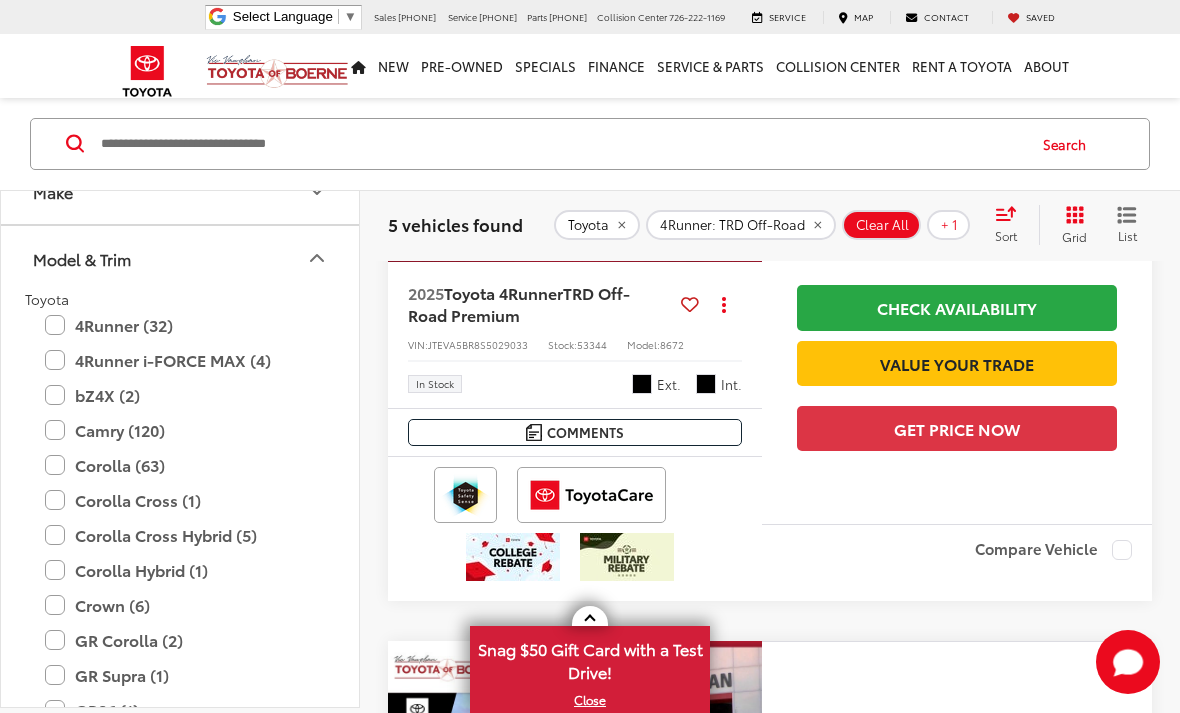click on "4Runner (32)" at bounding box center [180, 325] 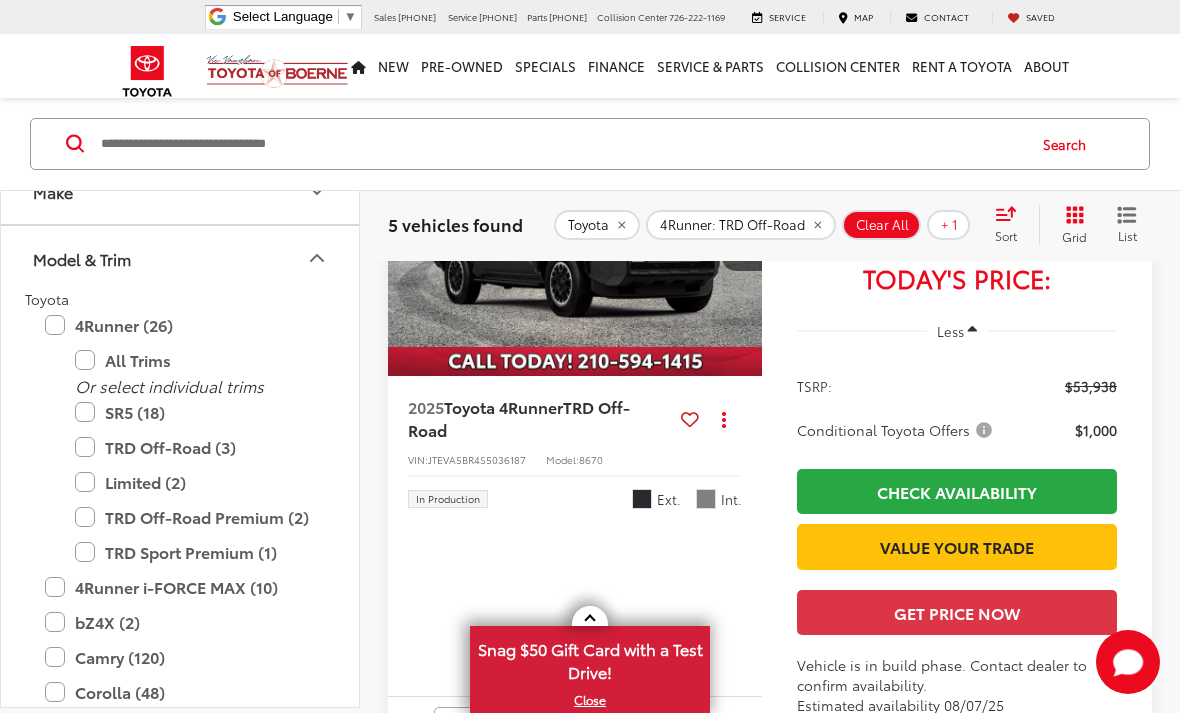 scroll, scrollTop: 150, scrollLeft: 0, axis: vertical 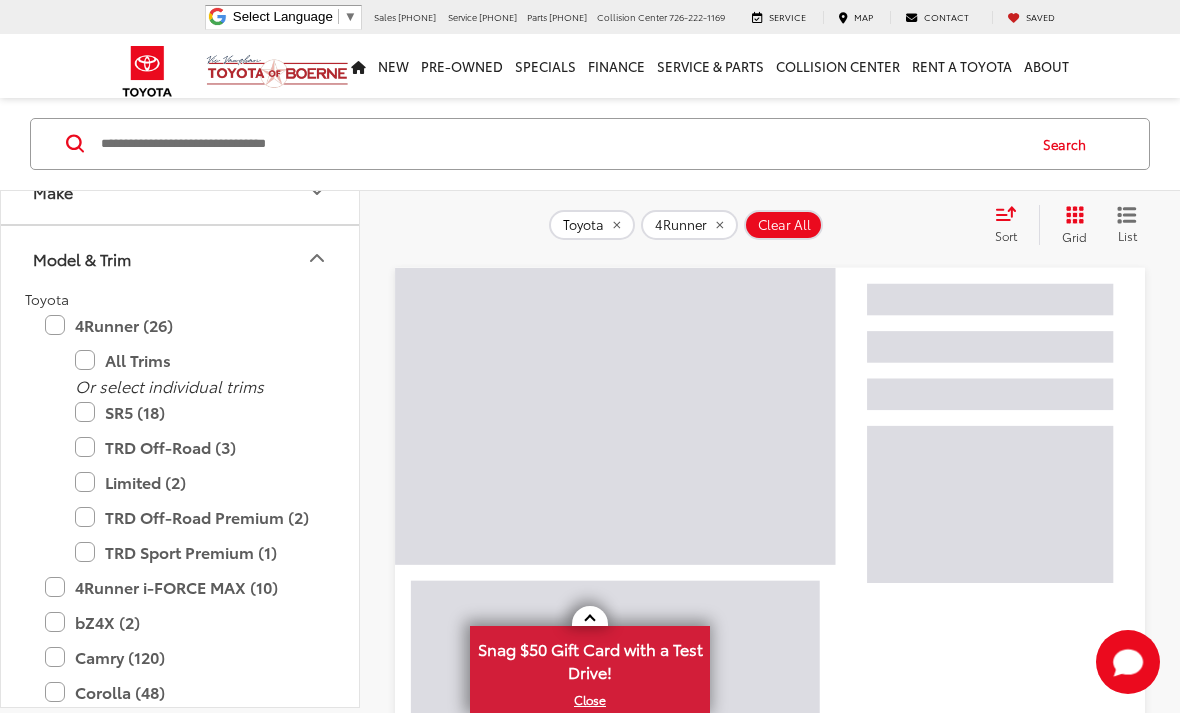 click on "SR5 (18)" at bounding box center [195, 412] 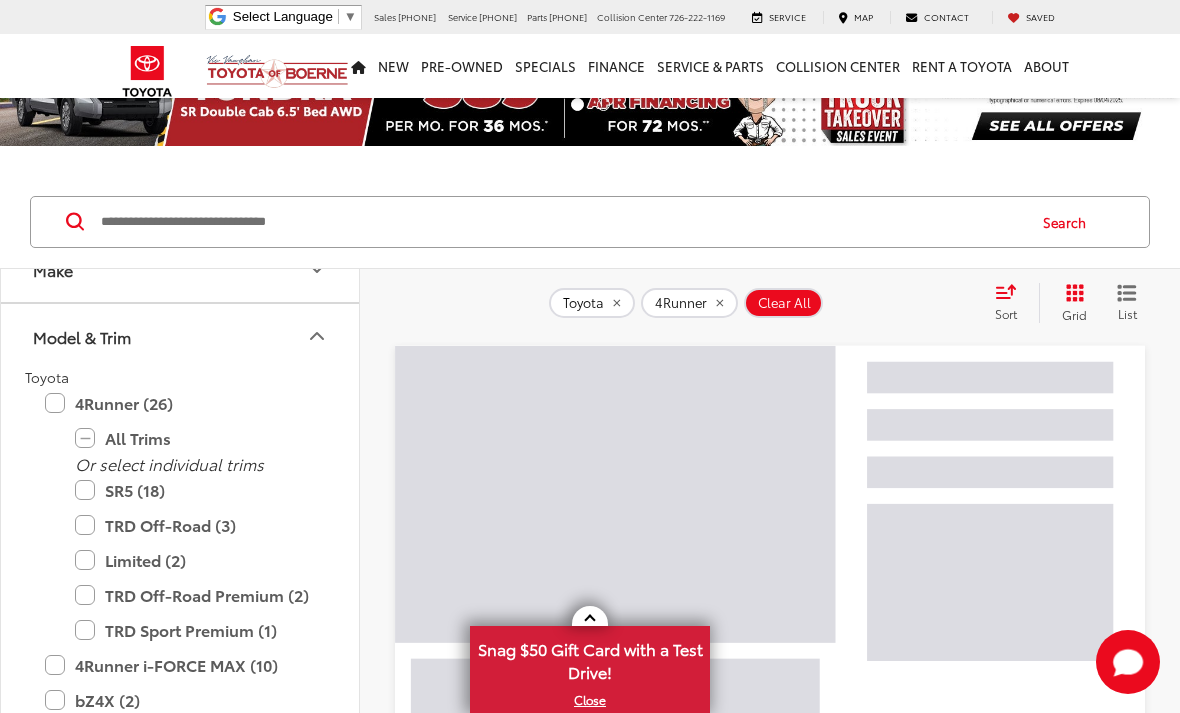 scroll, scrollTop: 0, scrollLeft: 0, axis: both 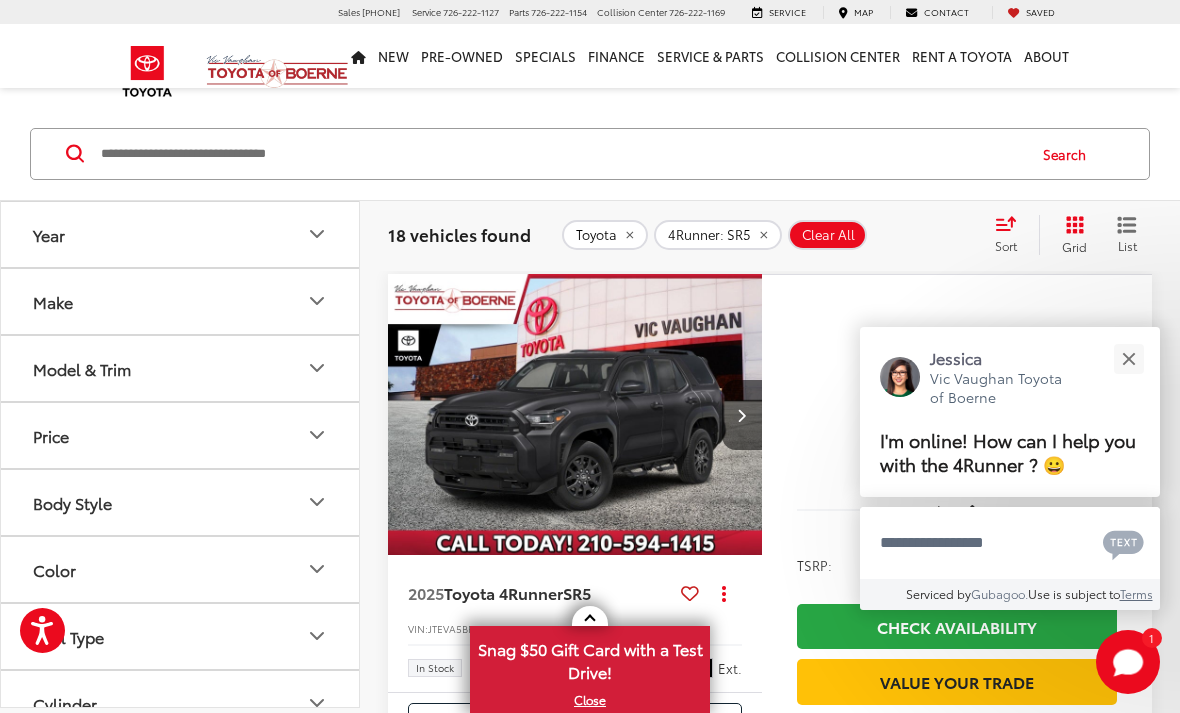 click 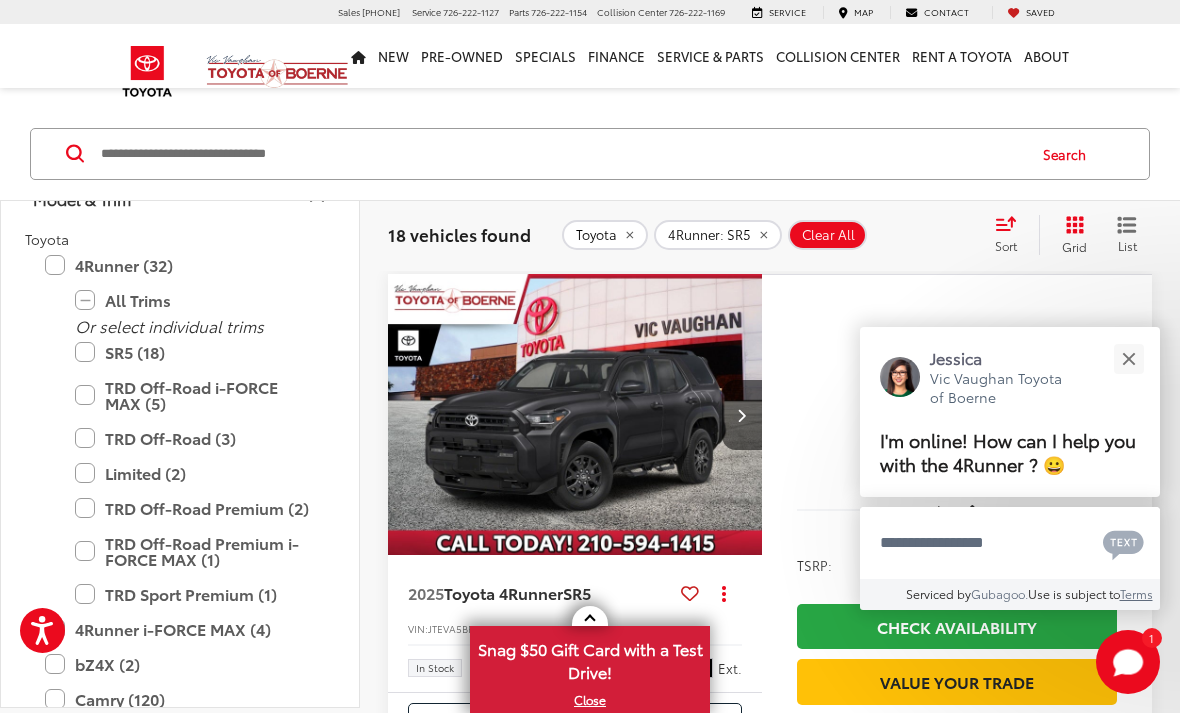scroll, scrollTop: 171, scrollLeft: 0, axis: vertical 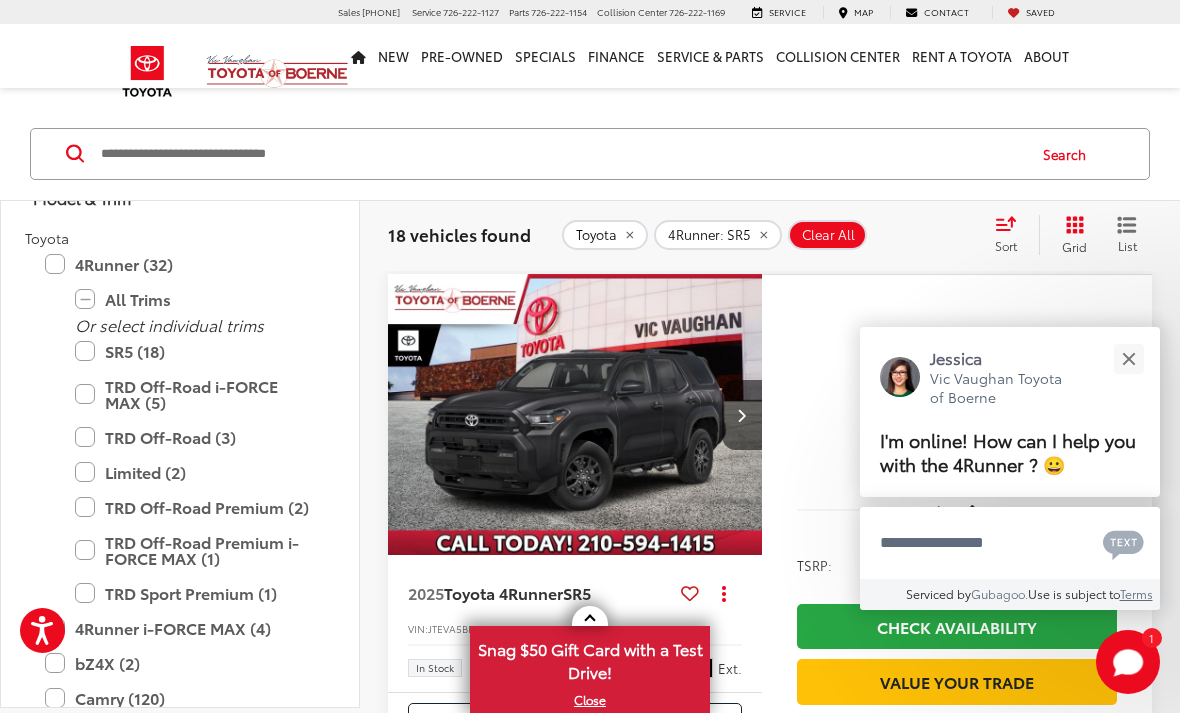 click on "SR5 (18)" at bounding box center [195, 351] 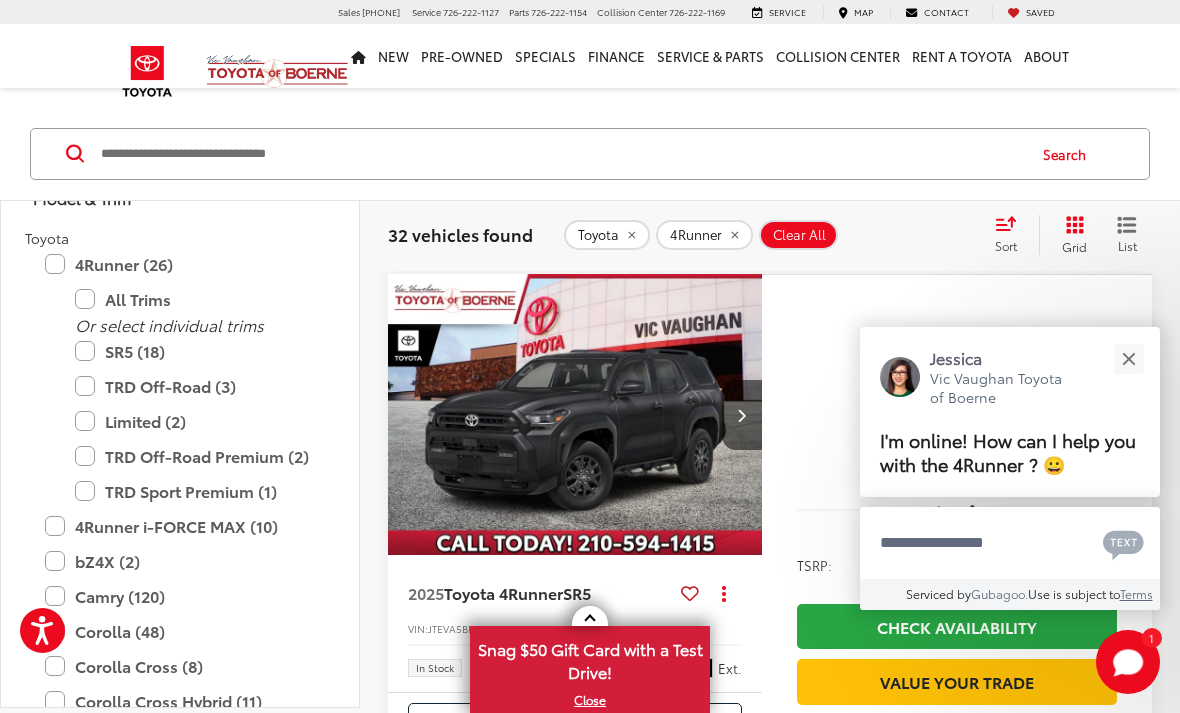 click on "TRD Off-Road Premium (2)" at bounding box center (195, 456) 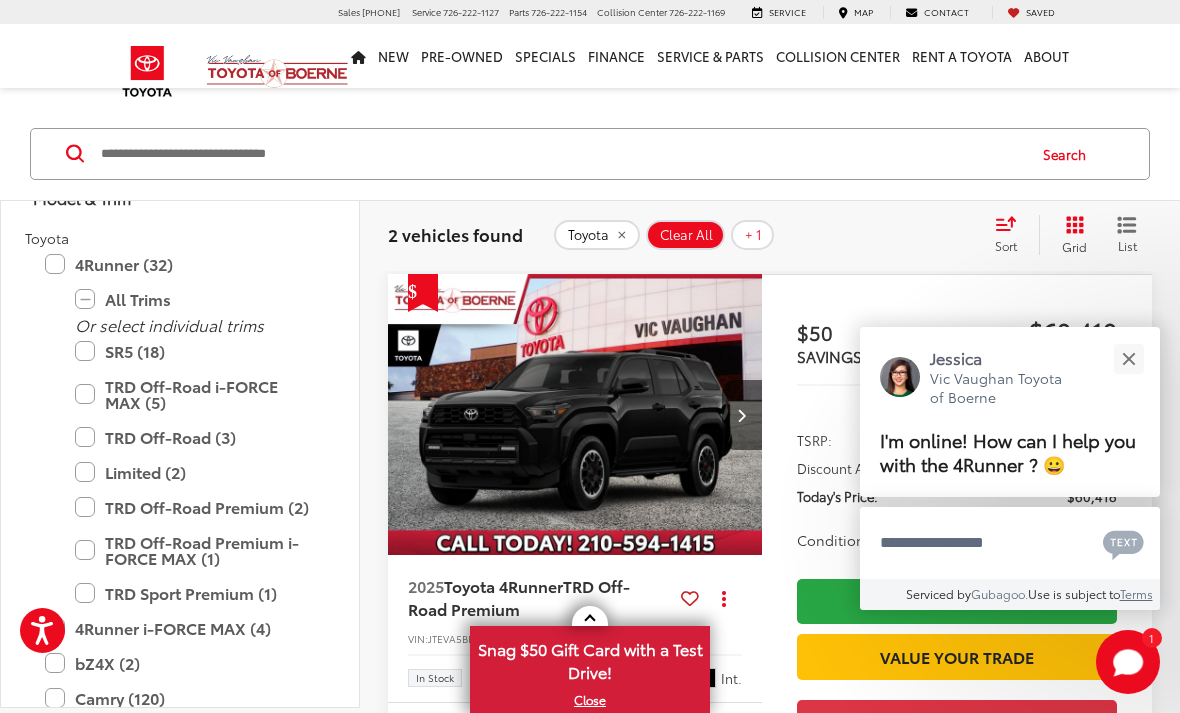 click at bounding box center (1128, 358) 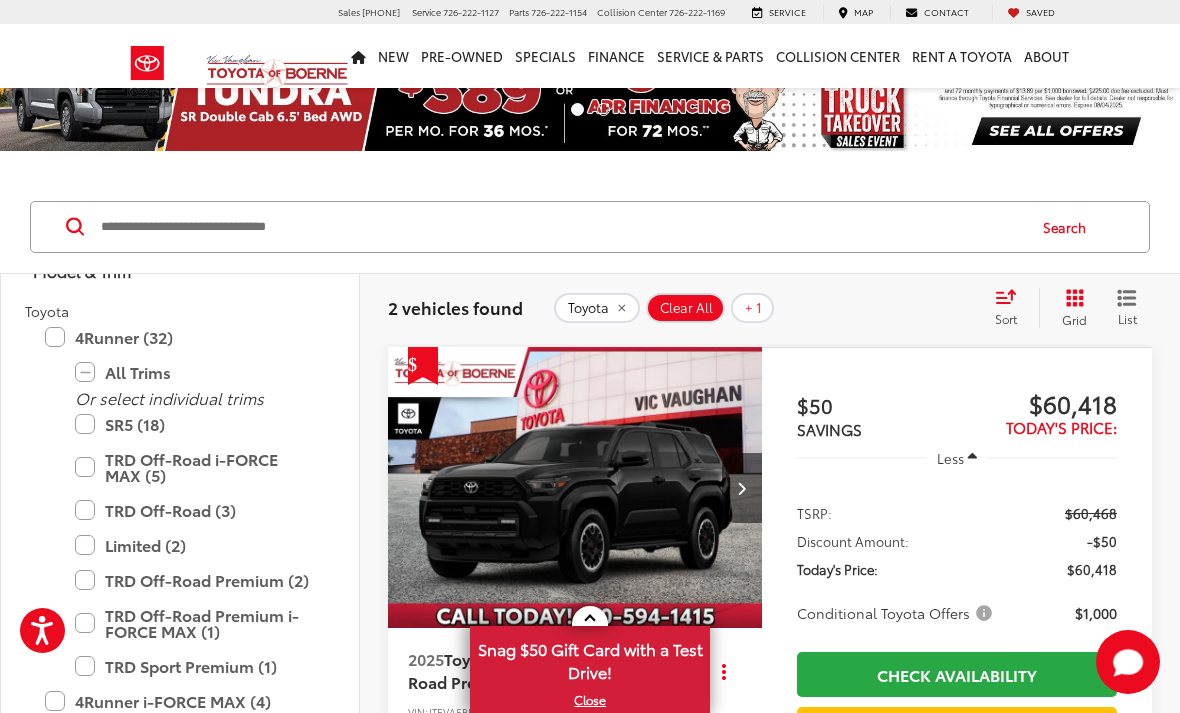 scroll, scrollTop: 0, scrollLeft: 0, axis: both 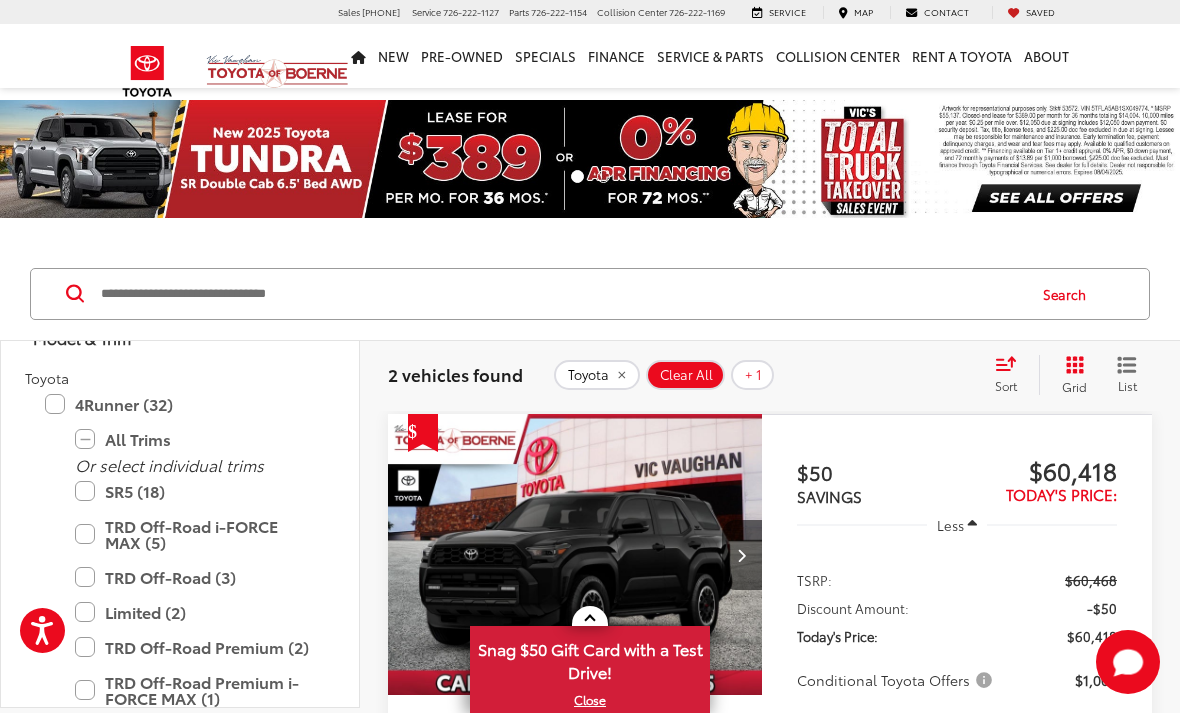 click on "Sort" at bounding box center (1006, 385) 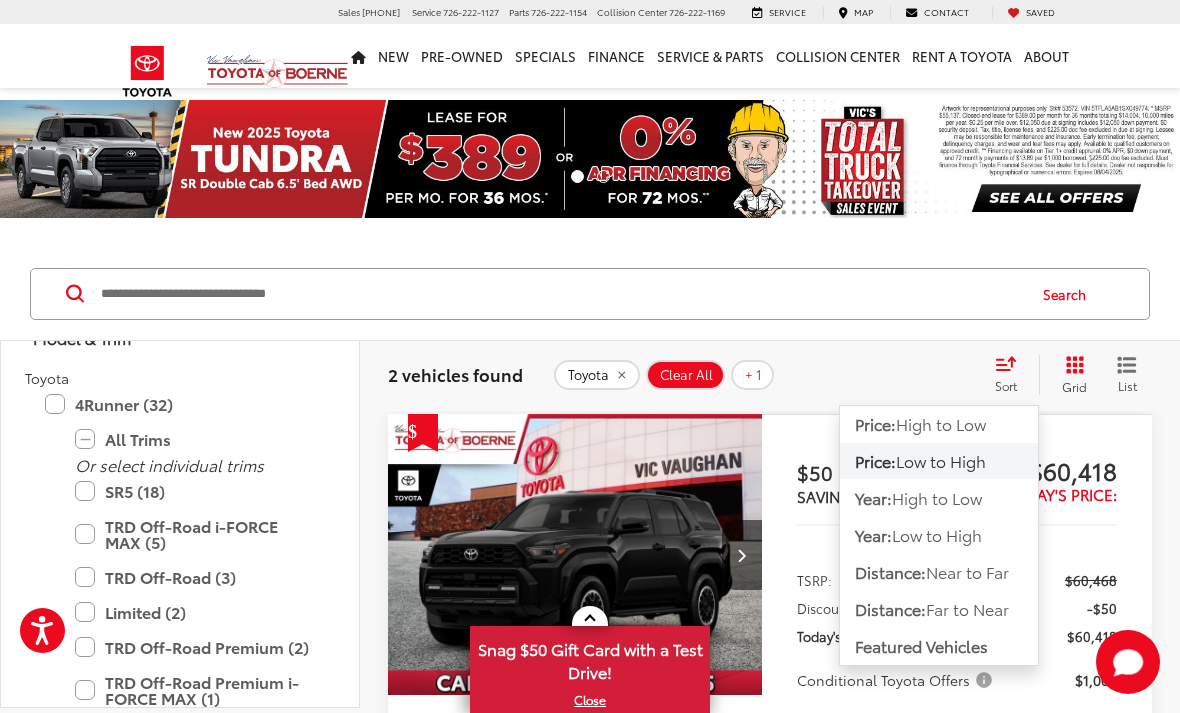 click on "Low to High" at bounding box center [937, 534] 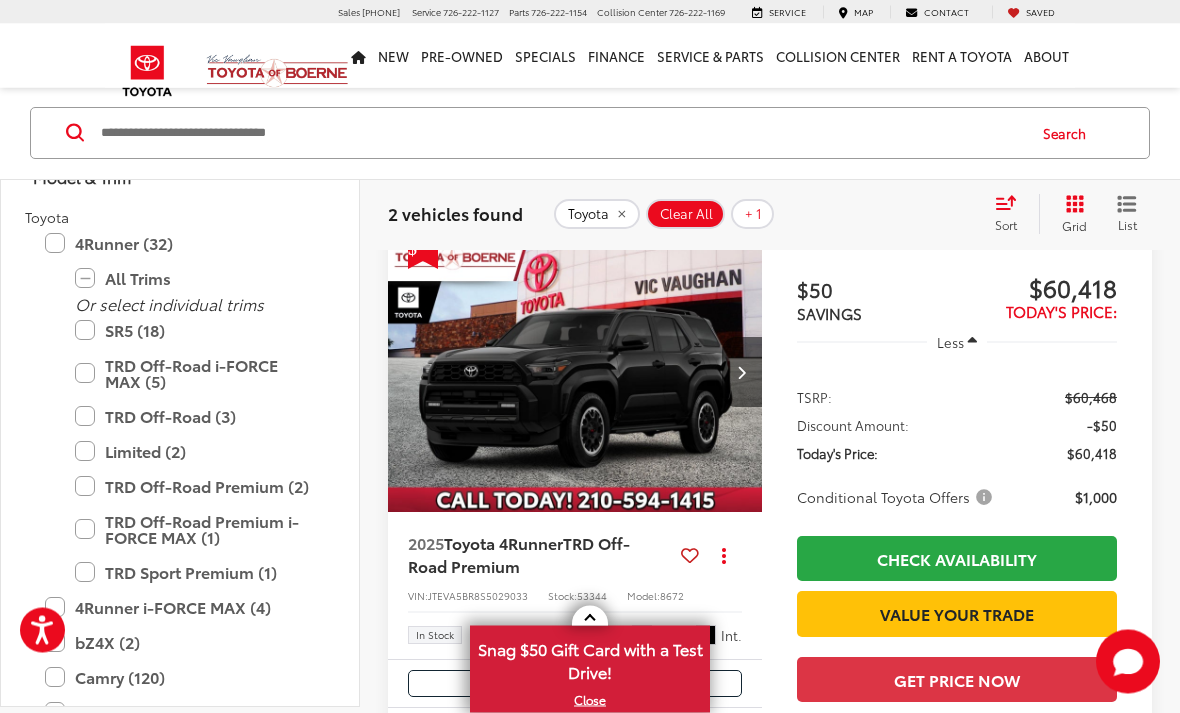 scroll, scrollTop: 181, scrollLeft: 0, axis: vertical 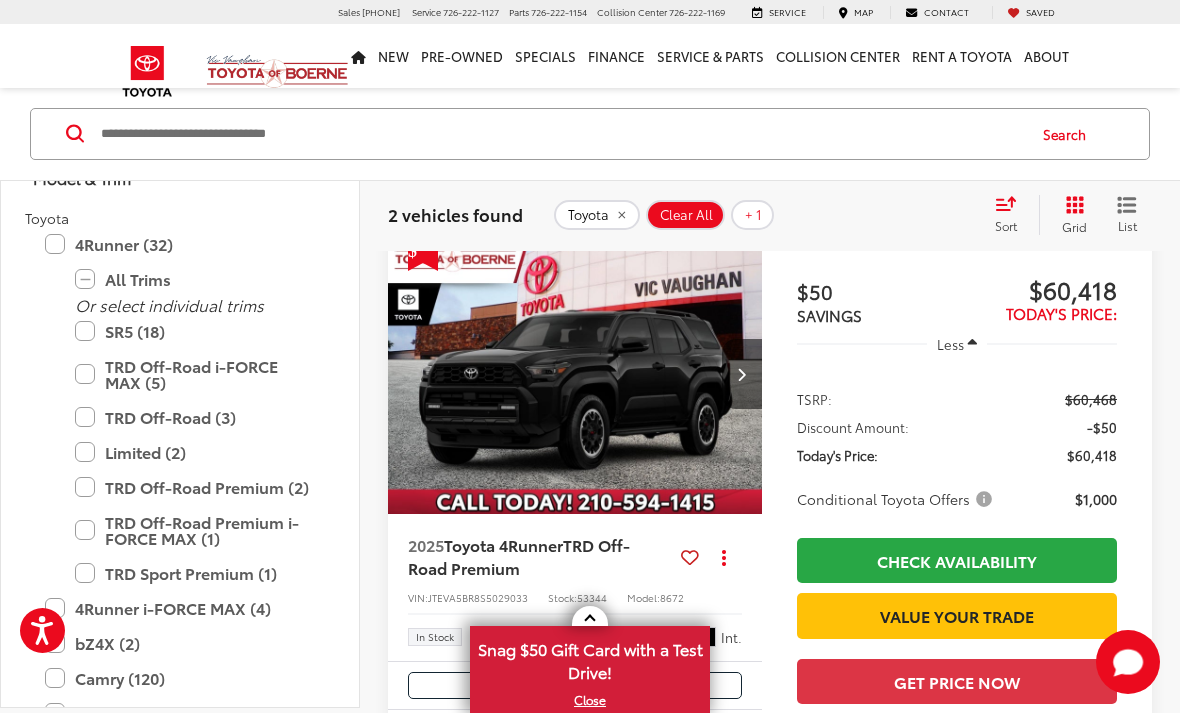 click on "TRD Off-Road (3)" at bounding box center (195, 416) 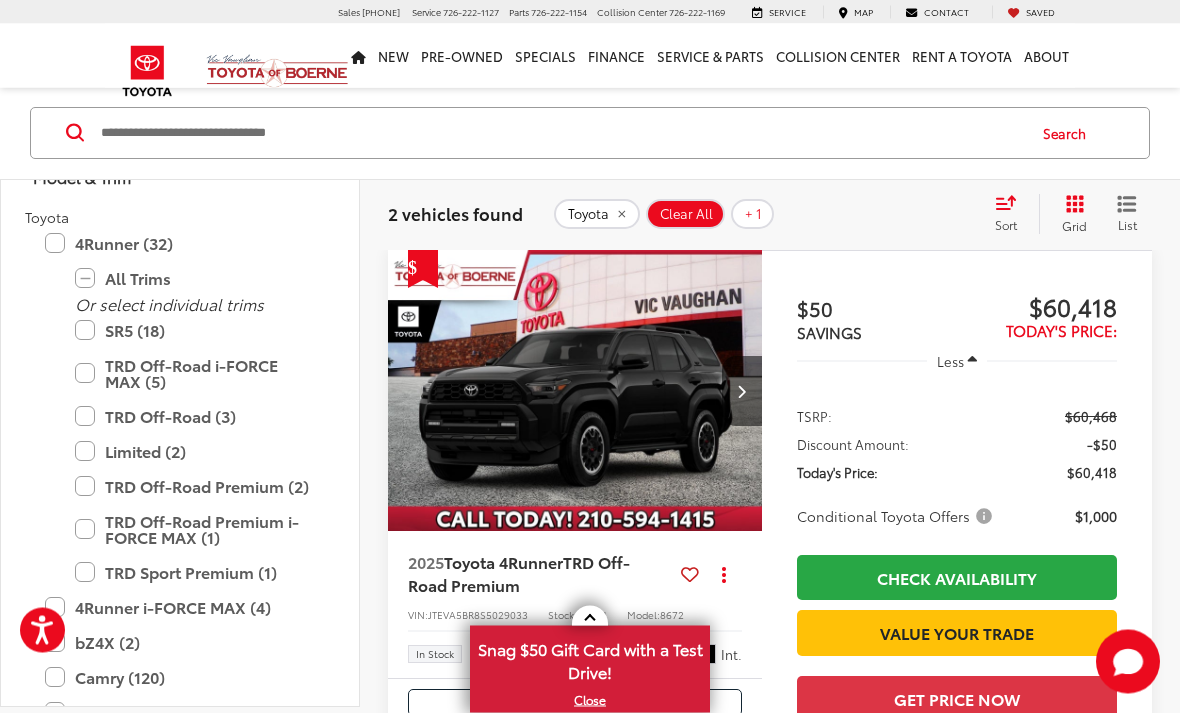 scroll, scrollTop: 160, scrollLeft: 0, axis: vertical 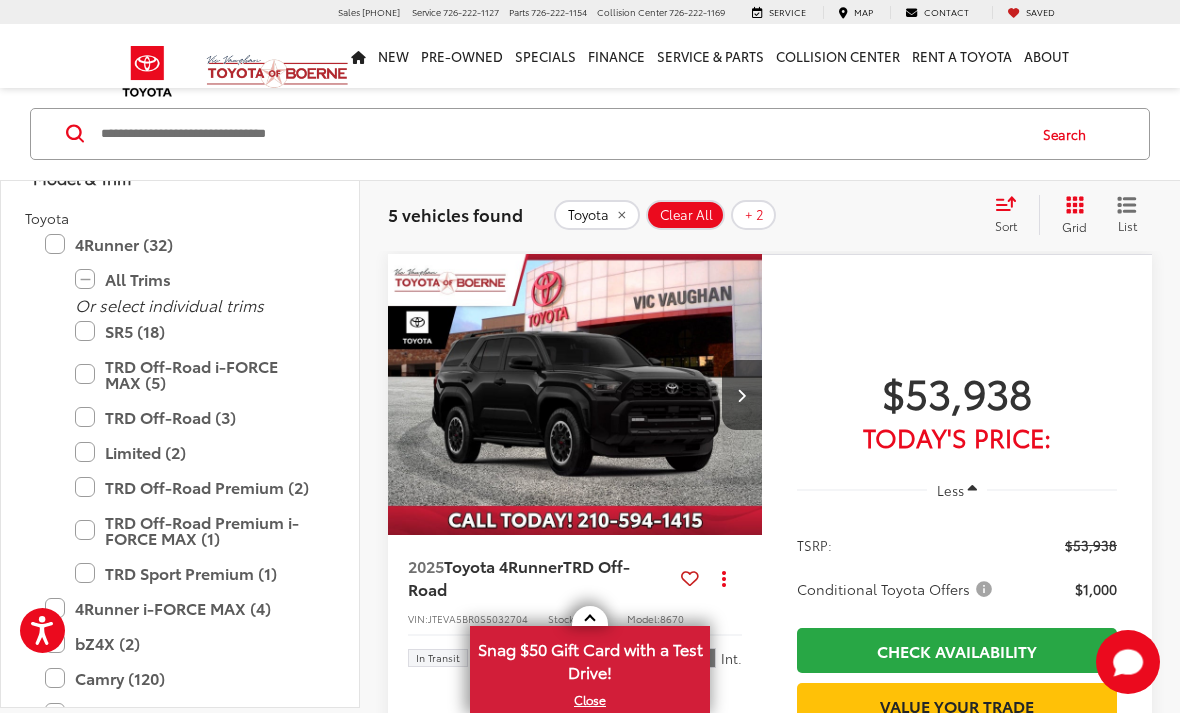click on "TRD Off-Road Premium (2)" at bounding box center (195, 487) 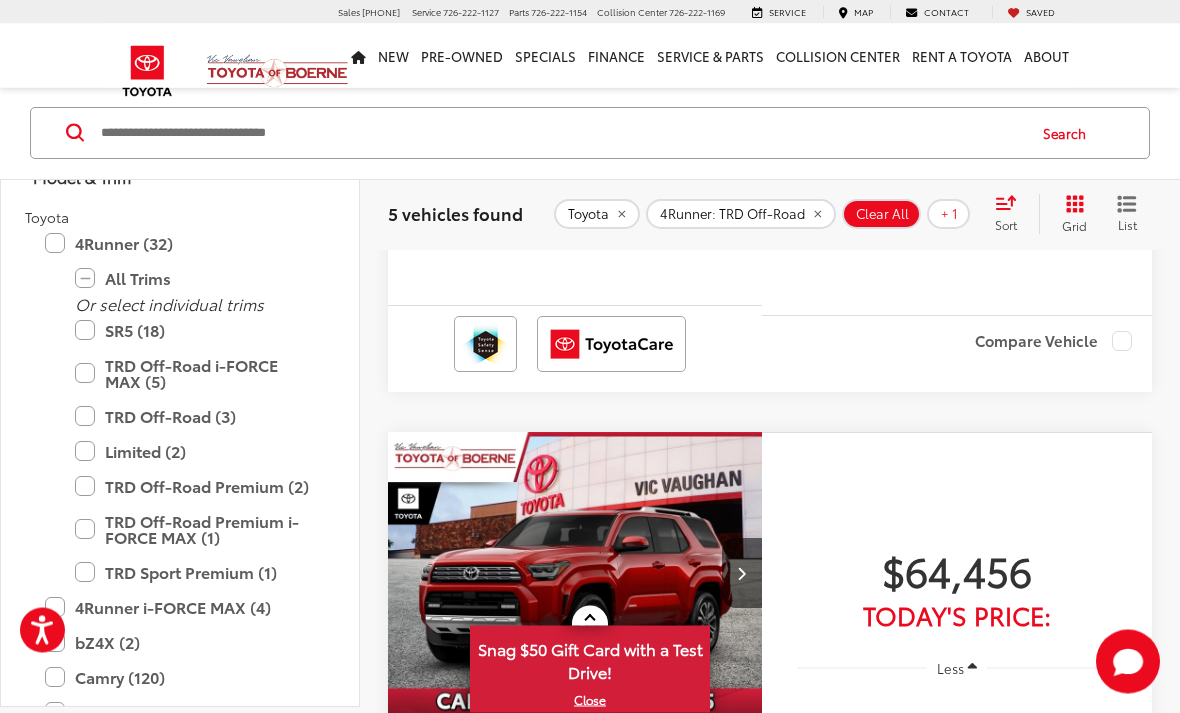 scroll, scrollTop: 1448, scrollLeft: 0, axis: vertical 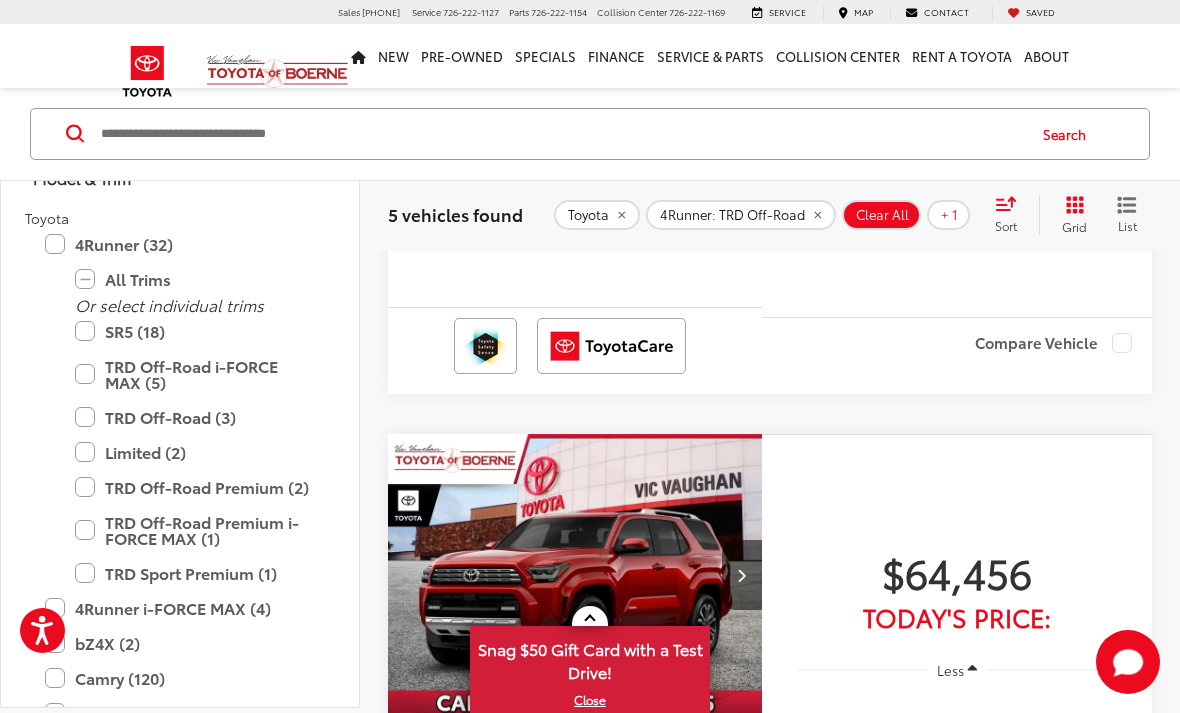 click on "SR5 (18)" at bounding box center (195, 330) 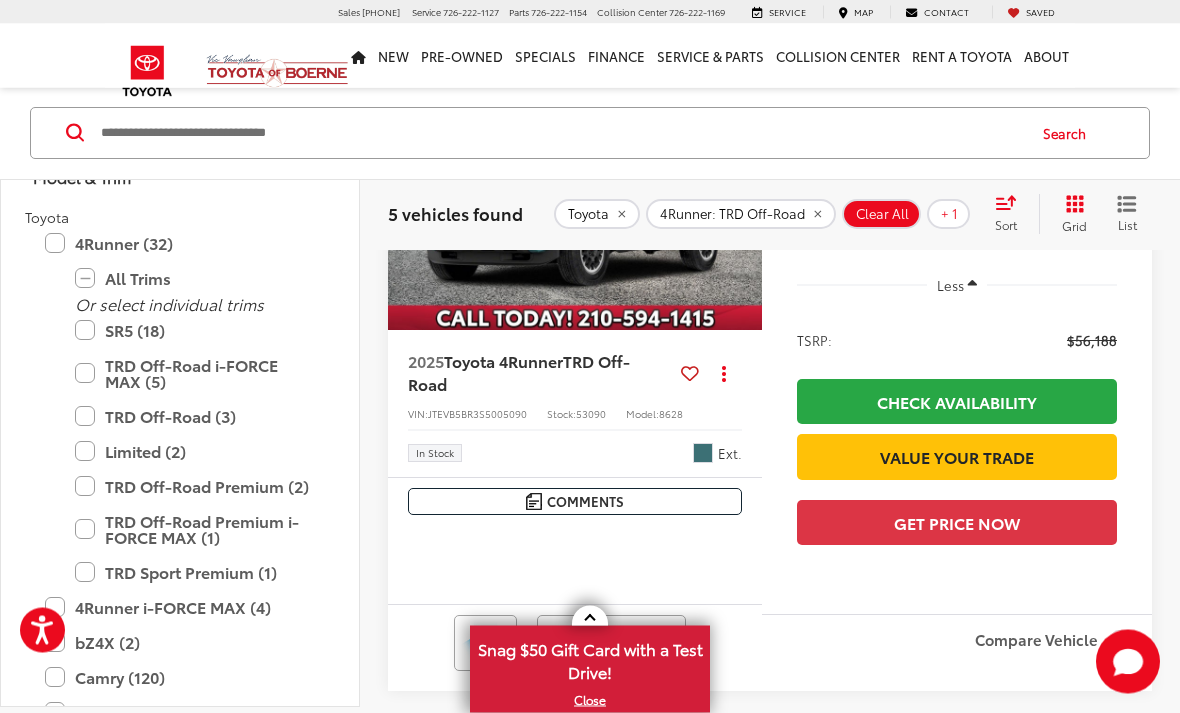 scroll, scrollTop: 1151, scrollLeft: 0, axis: vertical 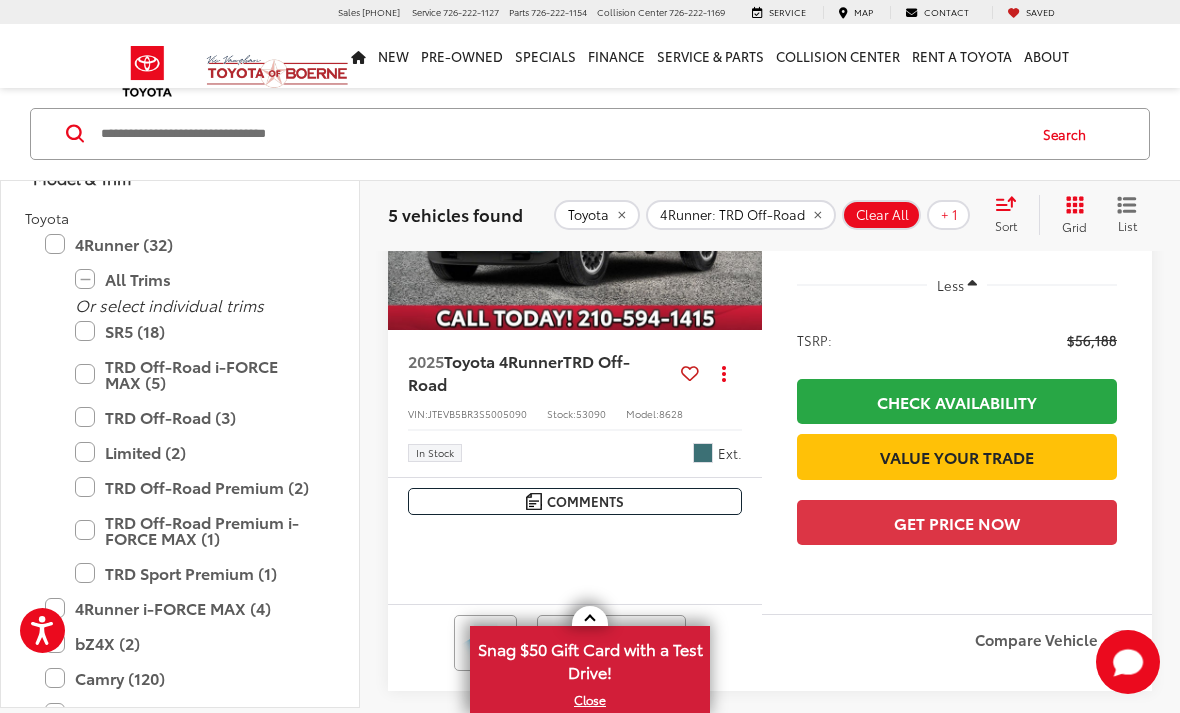 click on "TRD Off-Road (3)" at bounding box center (195, 416) 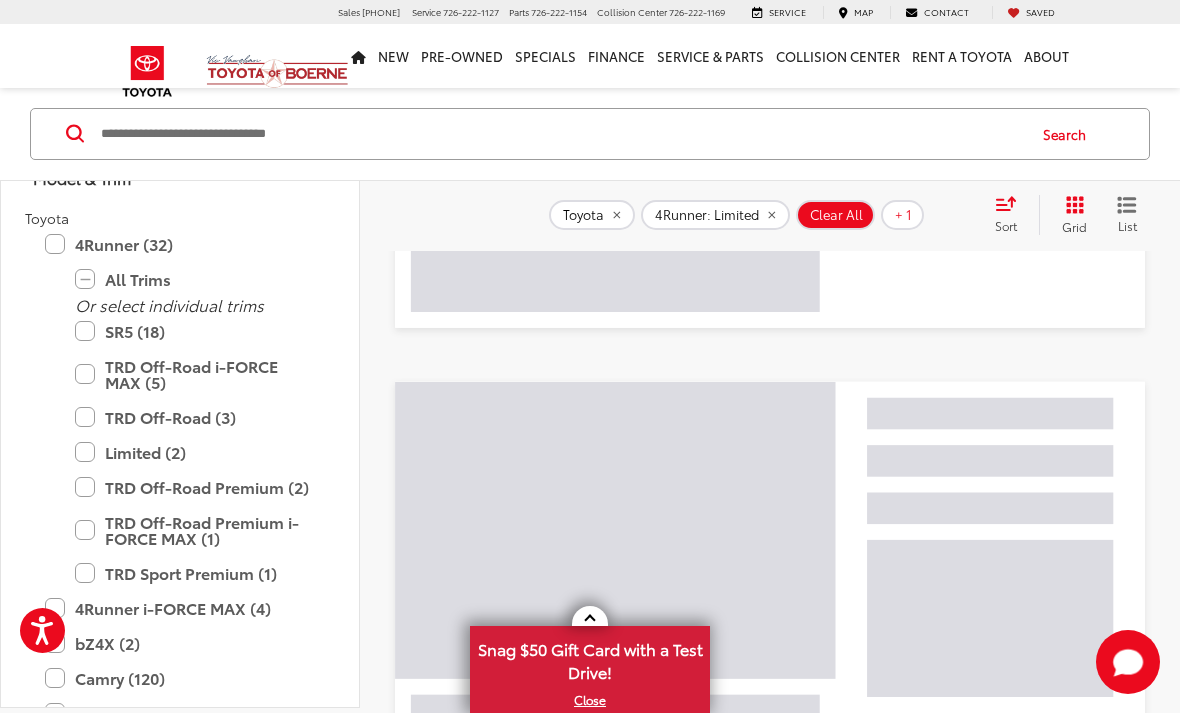 click on "Limited (2)" at bounding box center [195, 451] 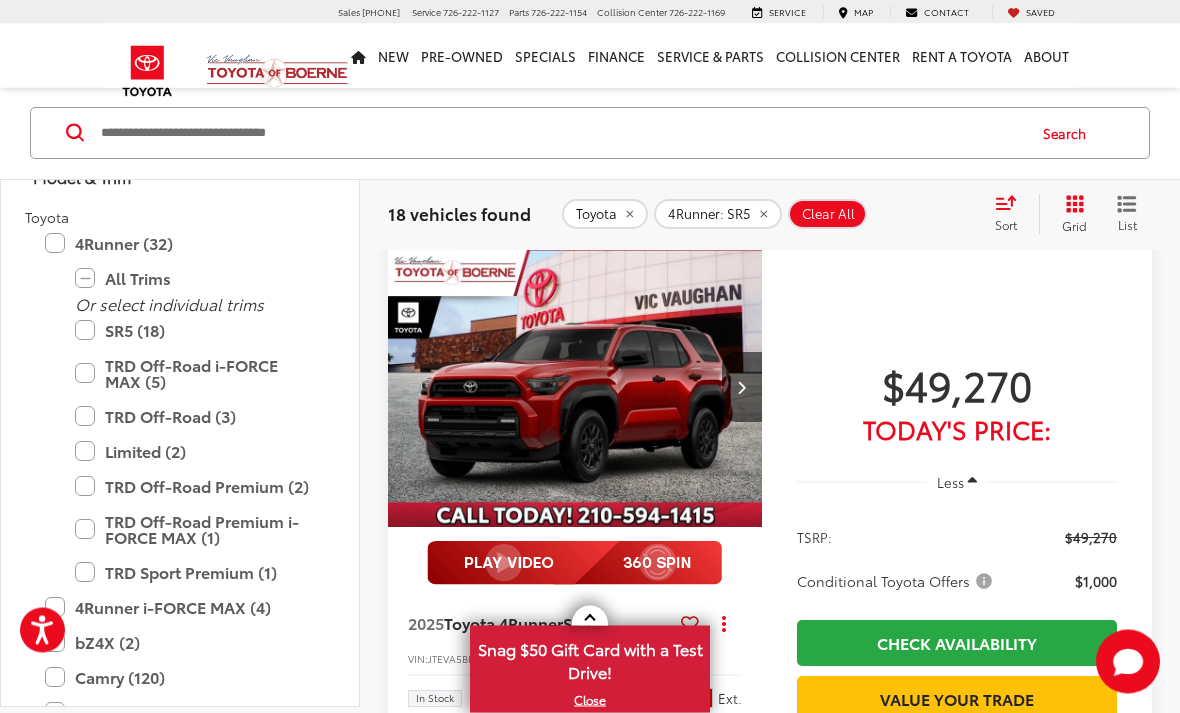 scroll, scrollTop: 1628, scrollLeft: 0, axis: vertical 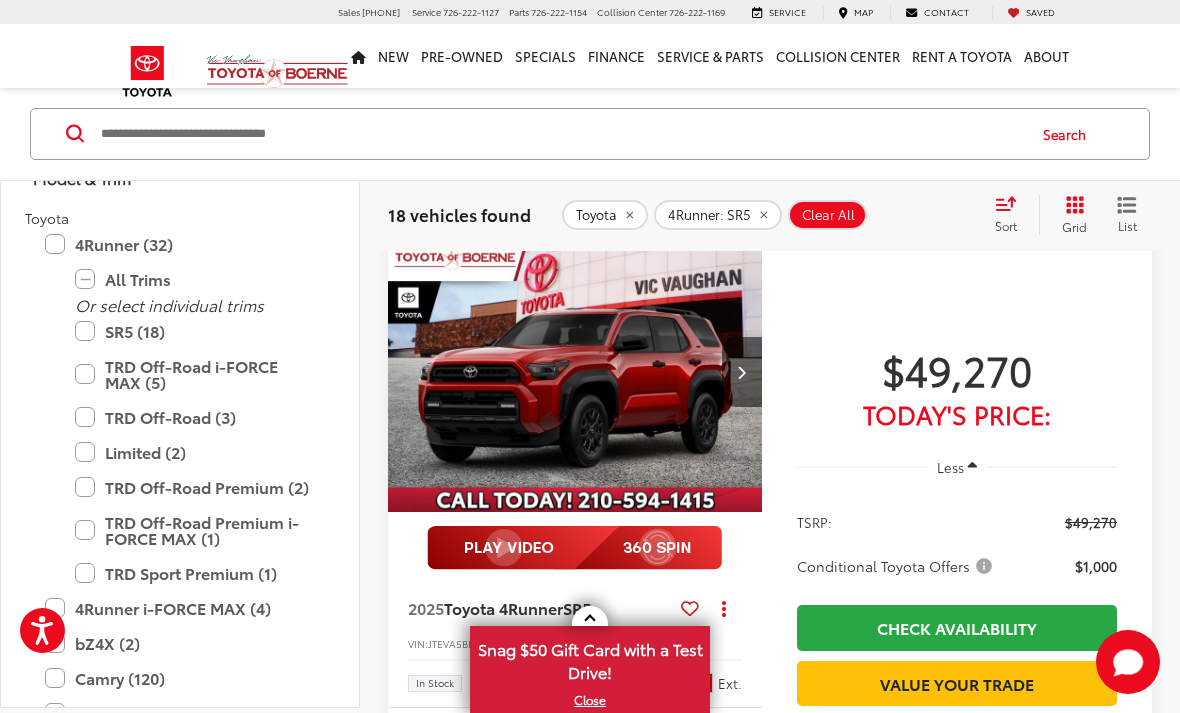click at bounding box center (575, 372) 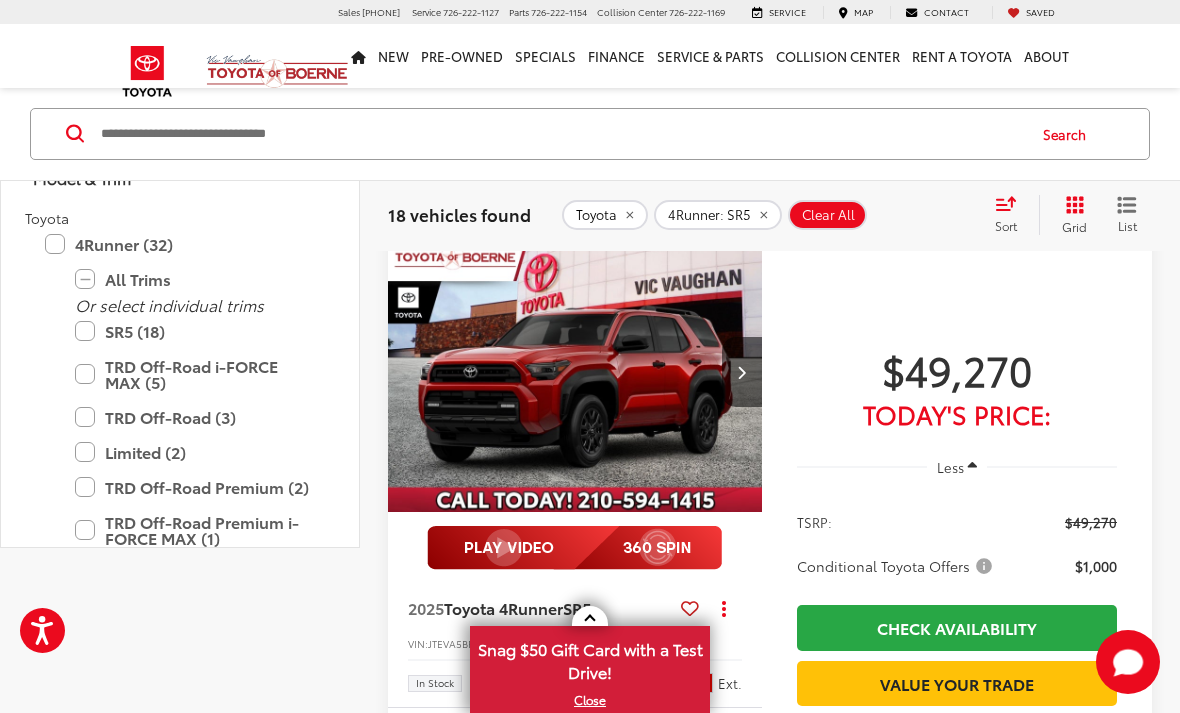 scroll, scrollTop: 1692, scrollLeft: 0, axis: vertical 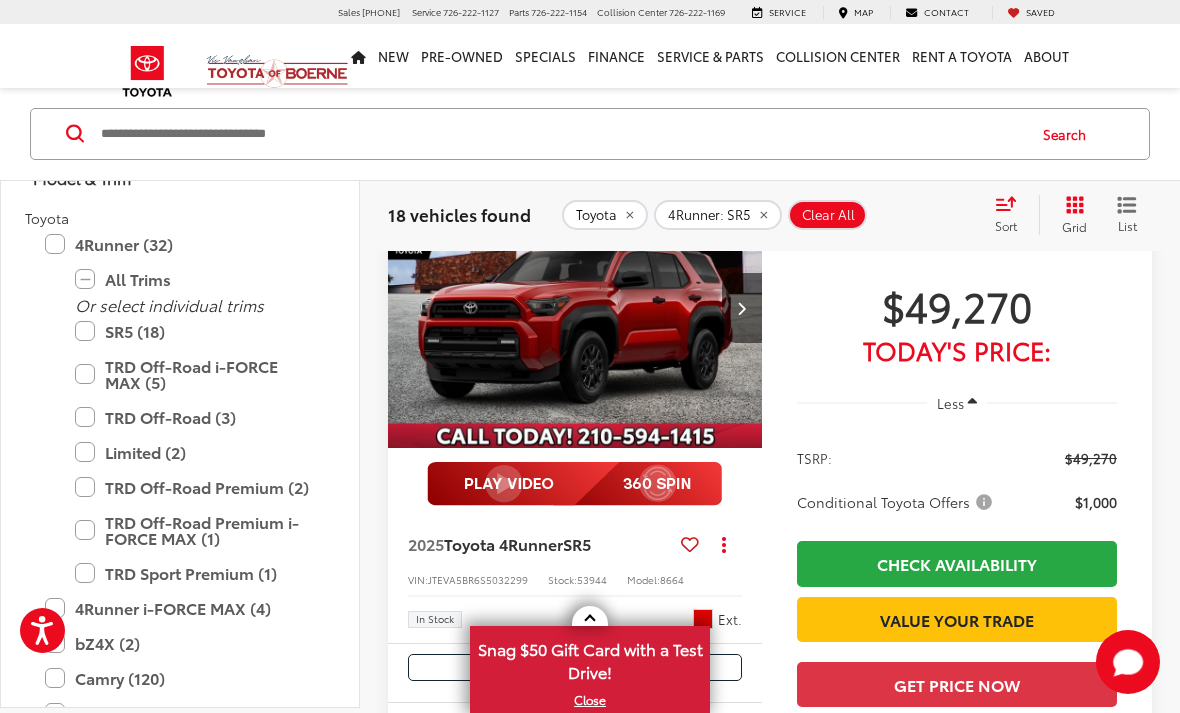 click on "SR5 (18)" at bounding box center (195, 330) 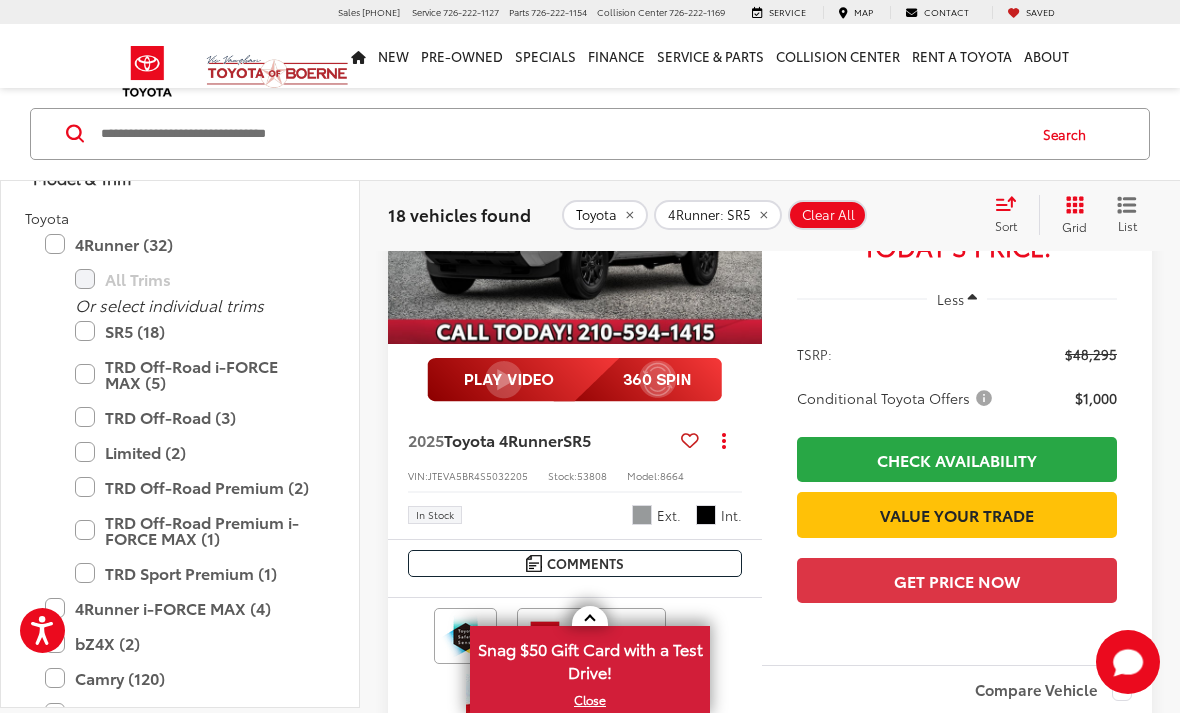 scroll, scrollTop: 160, scrollLeft: 0, axis: vertical 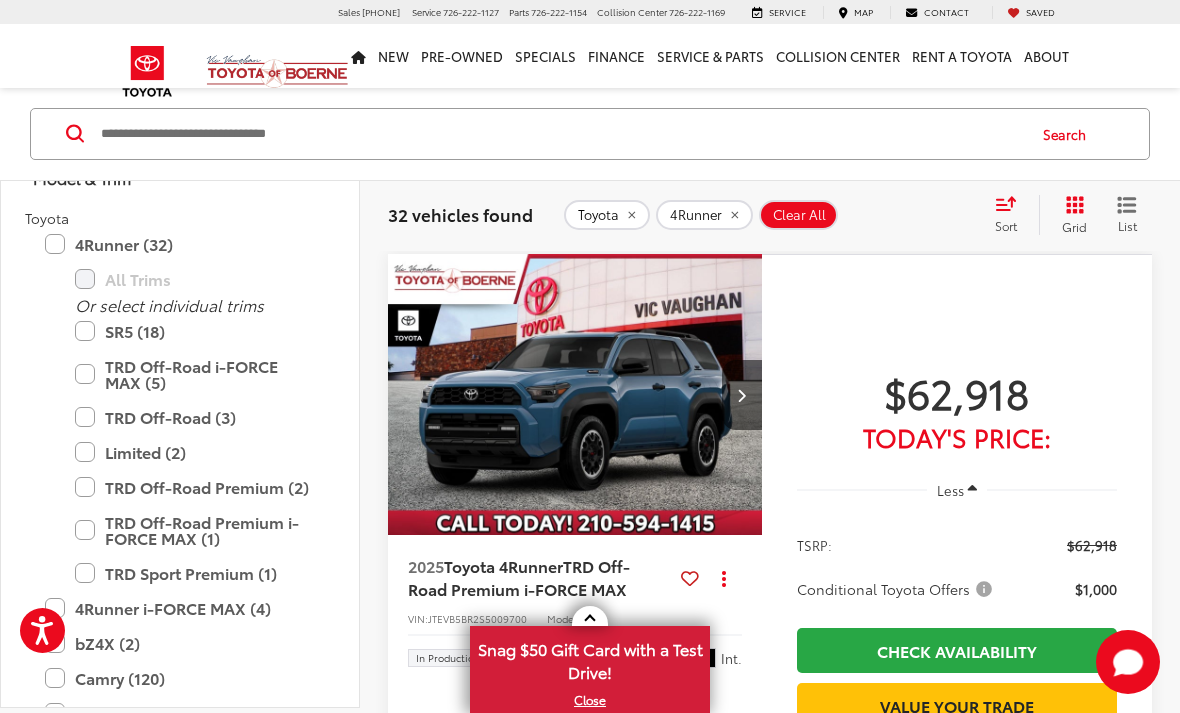 click on "4Runner i-FORCE MAX (4)" at bounding box center [180, 608] 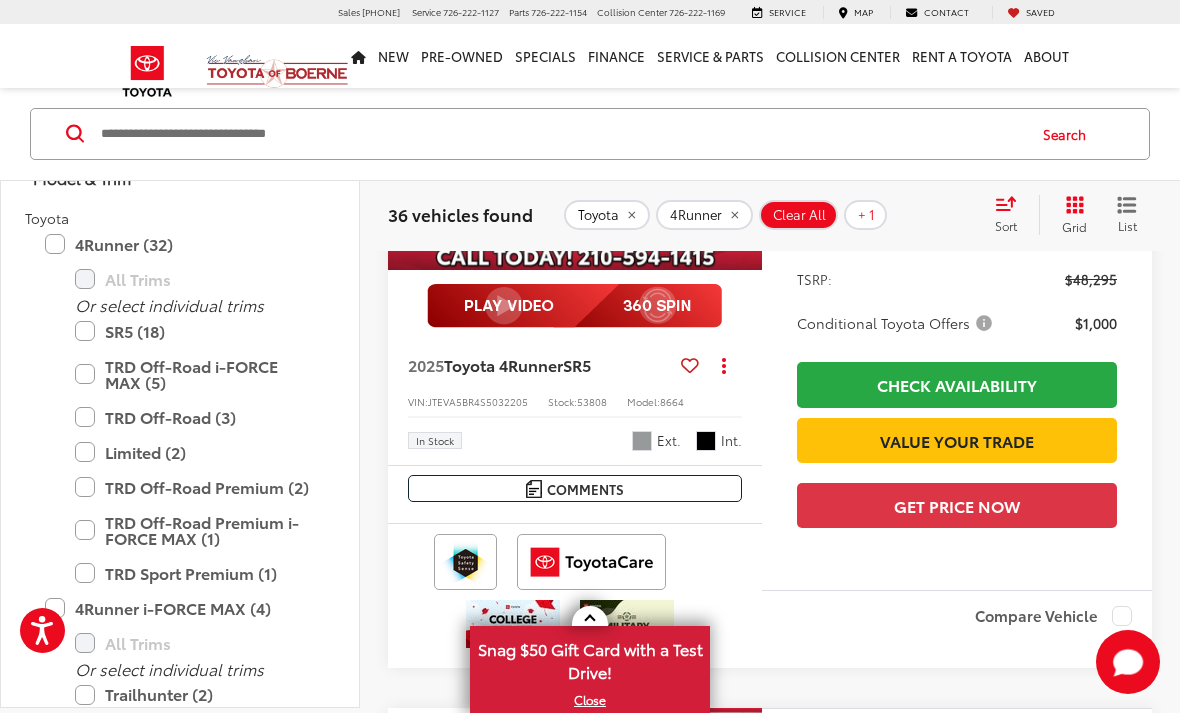 scroll, scrollTop: 2656, scrollLeft: 0, axis: vertical 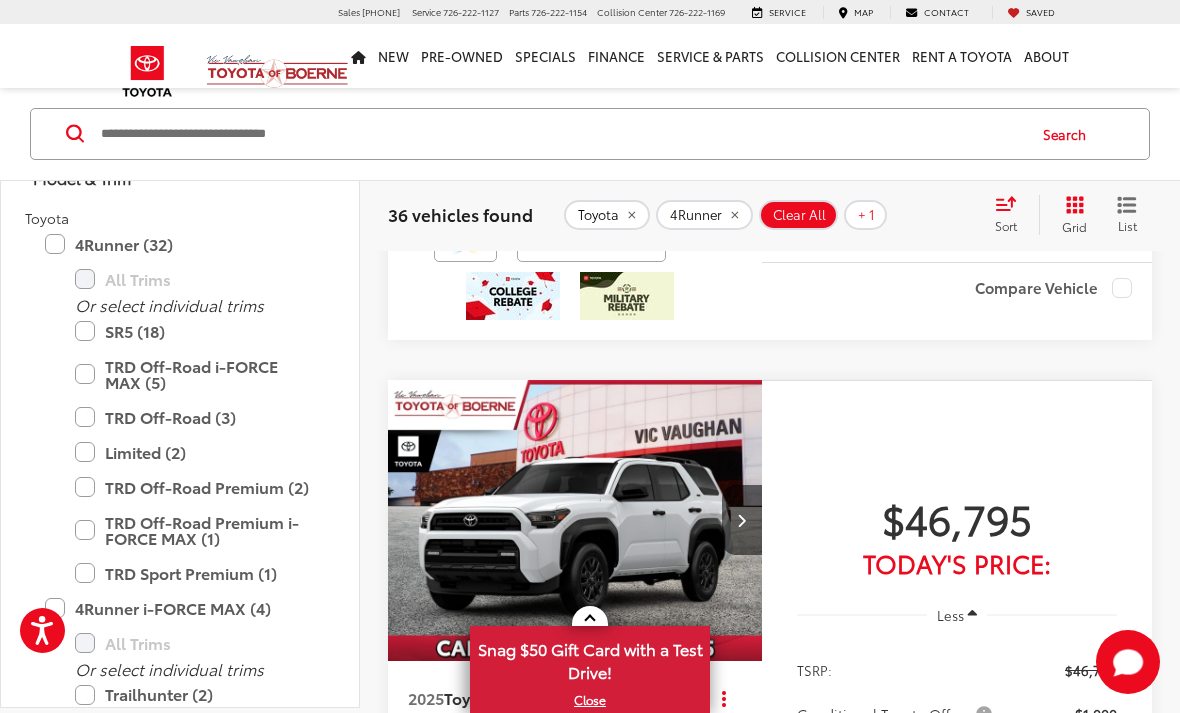 click on "Trailhunter (2)" at bounding box center (195, 694) 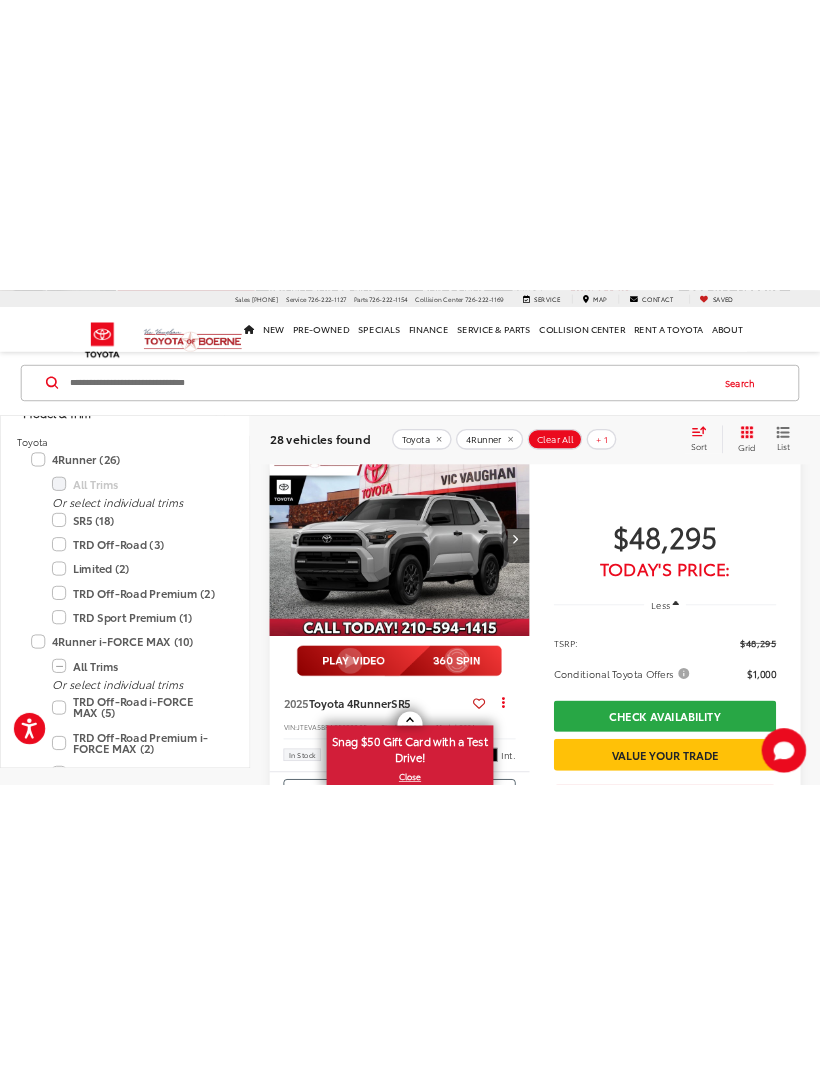 scroll, scrollTop: 0, scrollLeft: 0, axis: both 